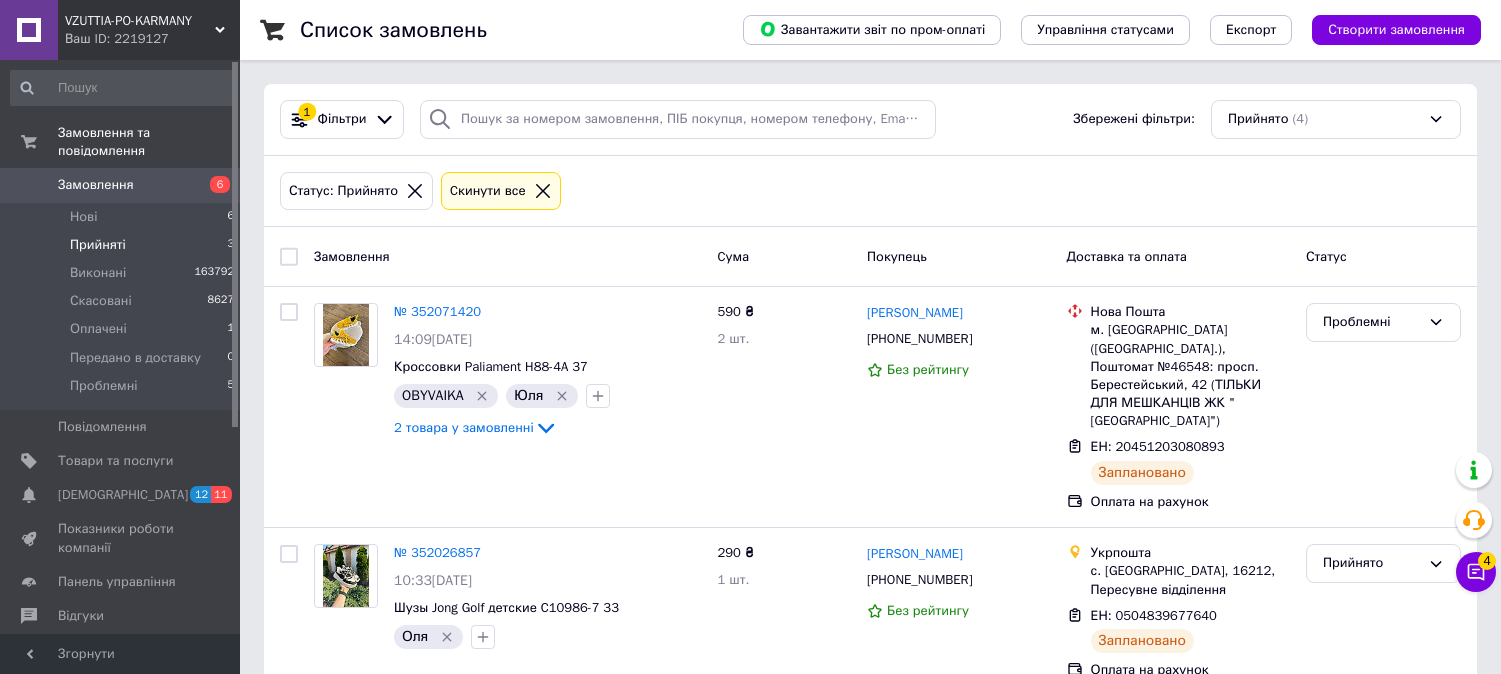 scroll, scrollTop: 83, scrollLeft: 0, axis: vertical 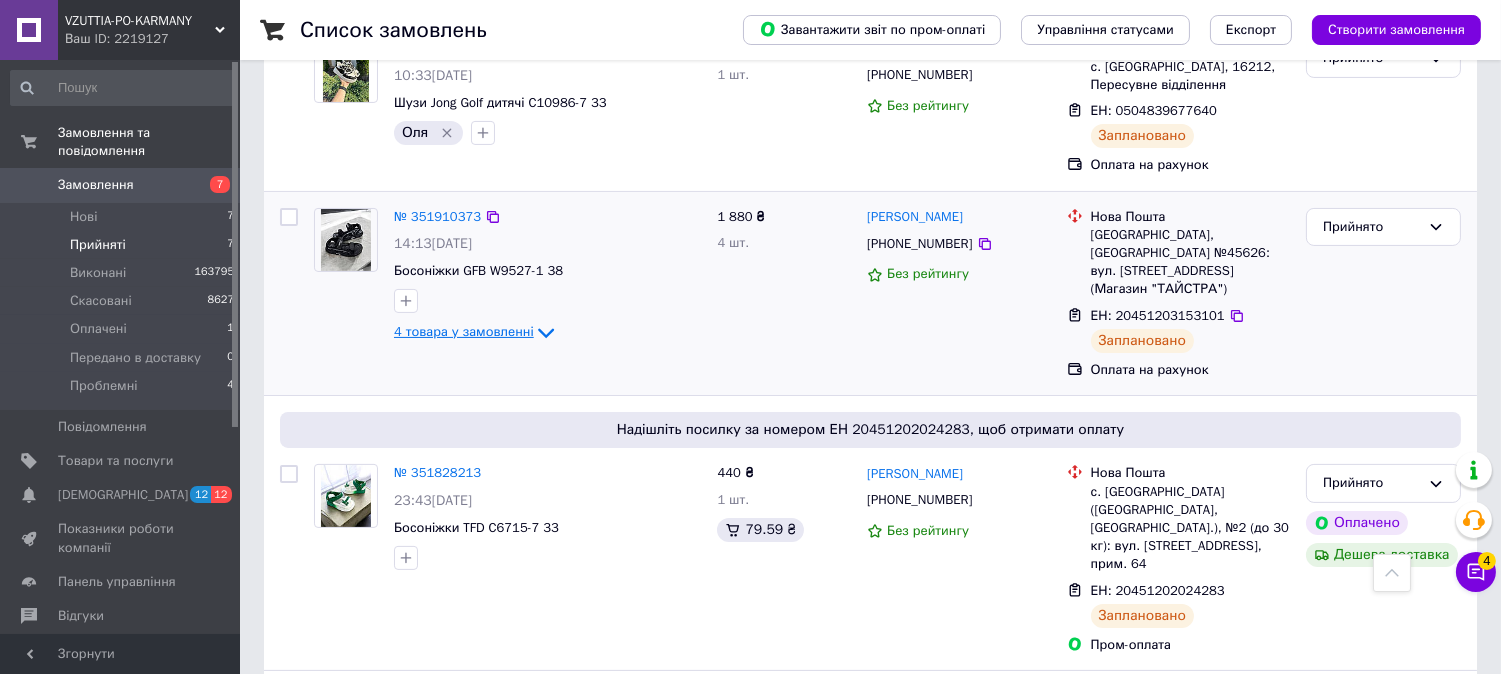 click on "4 товара у замовленні" at bounding box center [464, 332] 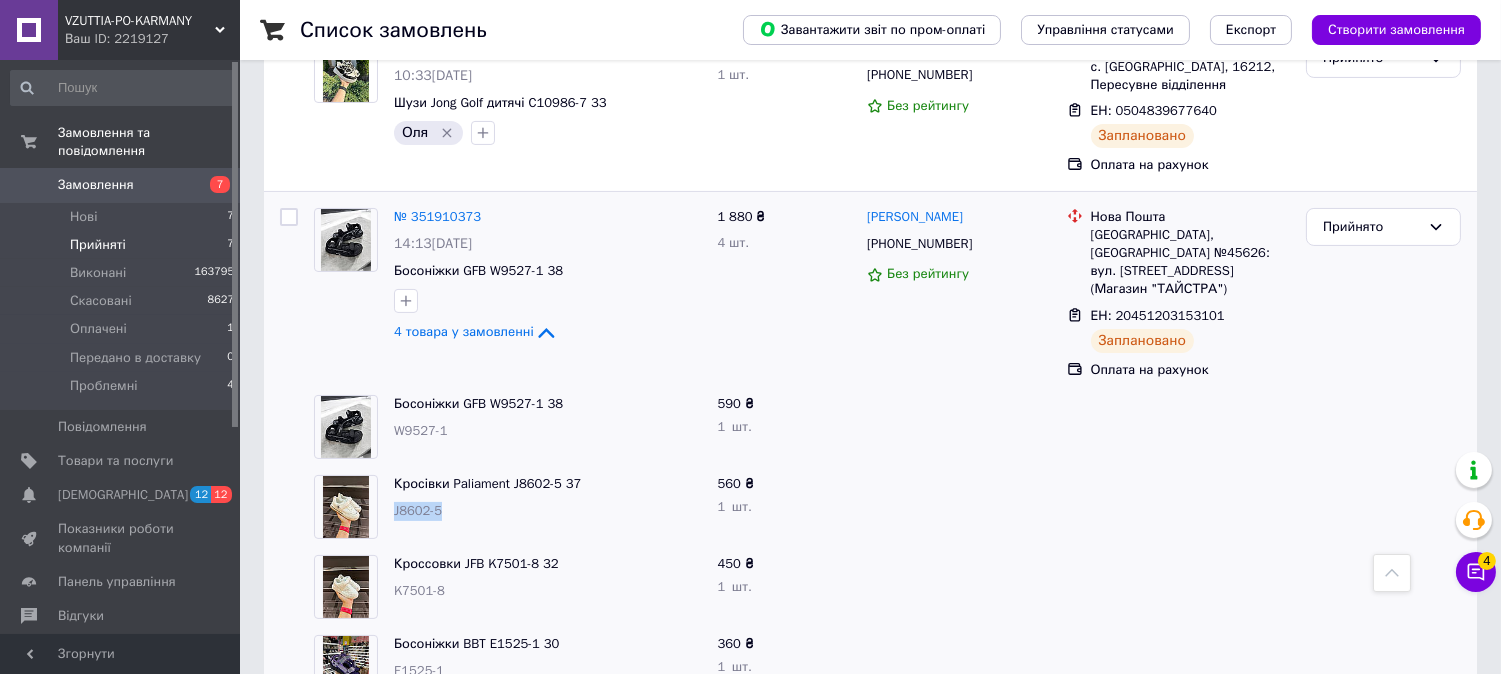 drag, startPoint x: 442, startPoint y: 488, endPoint x: 395, endPoint y: 491, distance: 47.095646 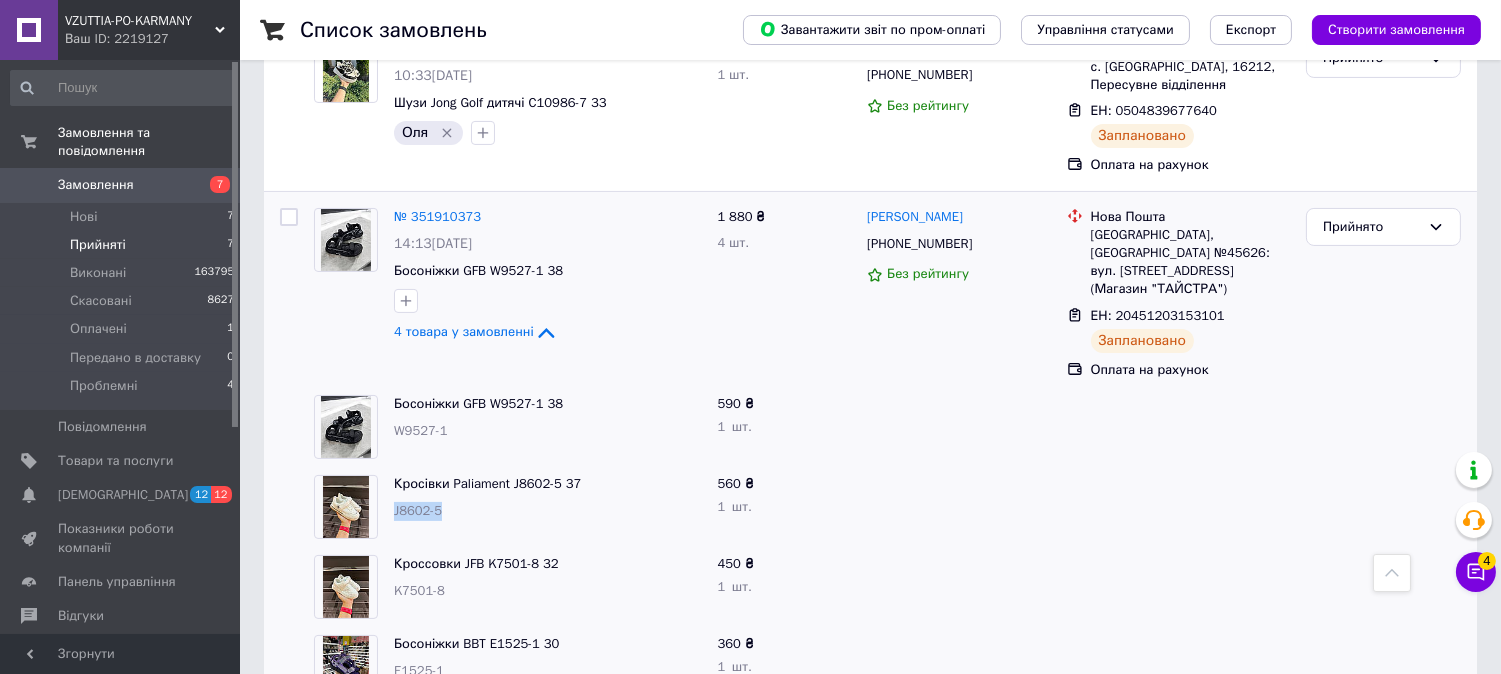 copy on "J8602-5" 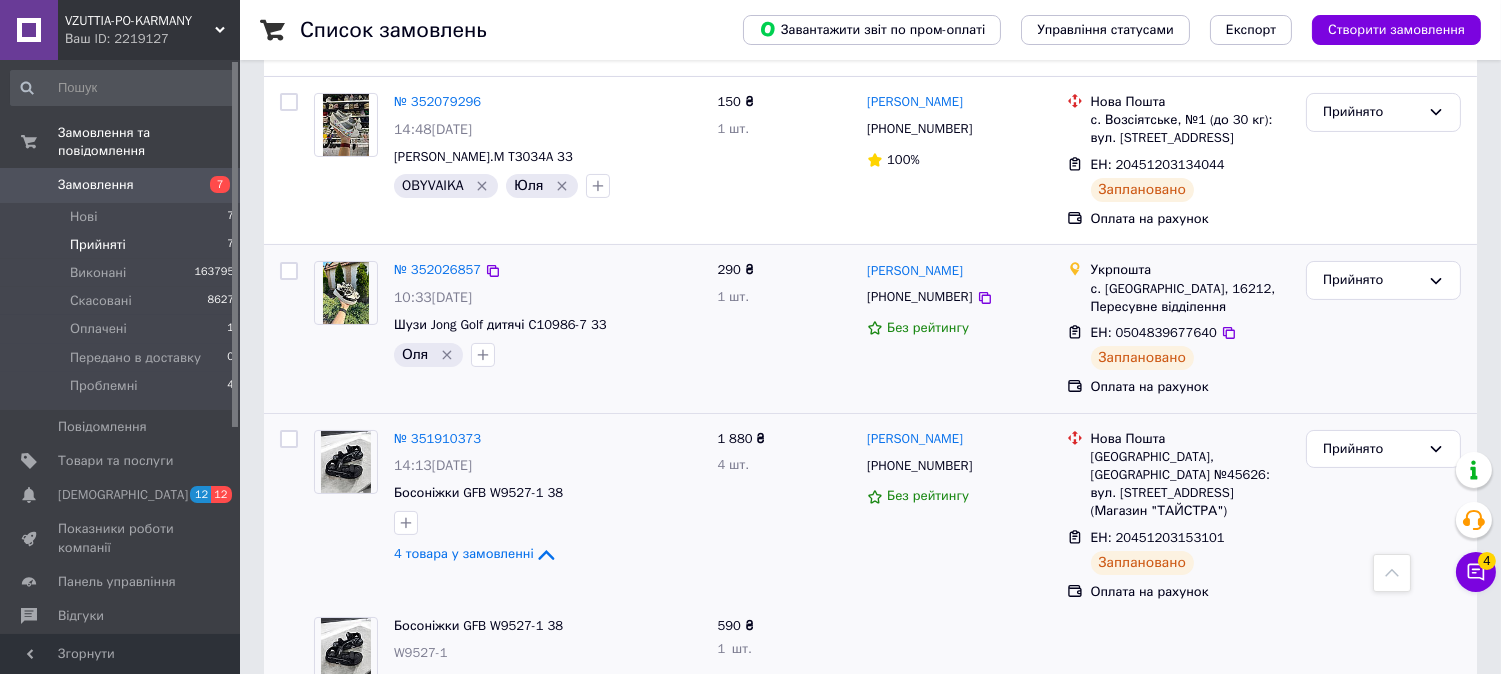 scroll, scrollTop: 474, scrollLeft: 0, axis: vertical 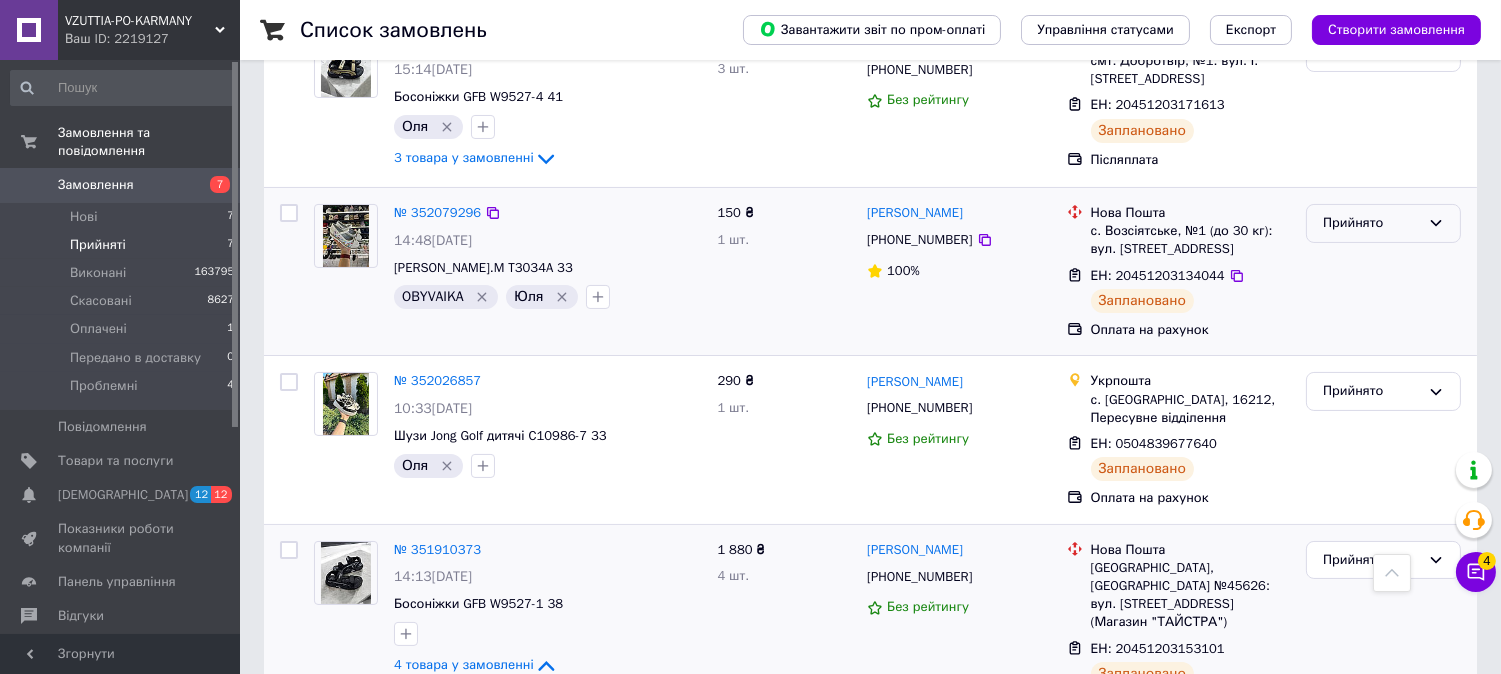 click on "Прийнято" at bounding box center [1371, 223] 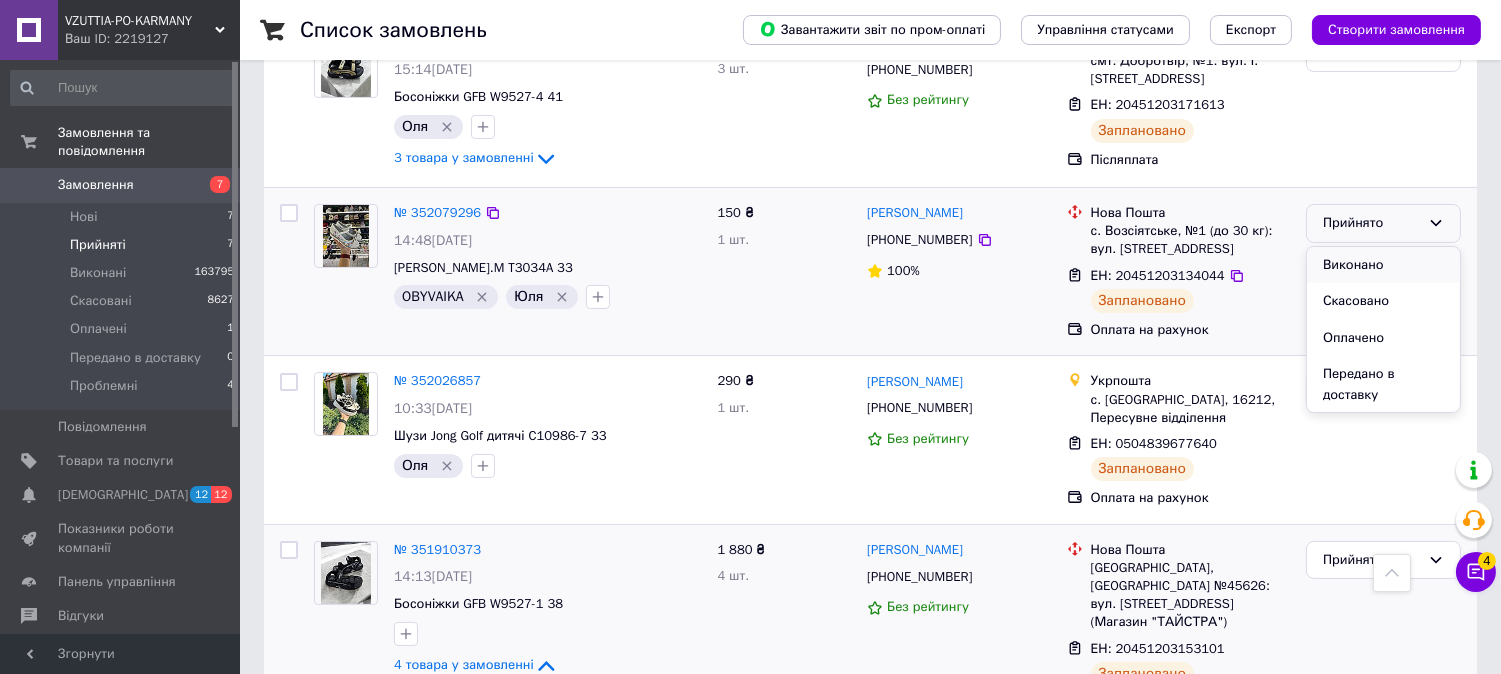click on "Виконано" at bounding box center (1383, 265) 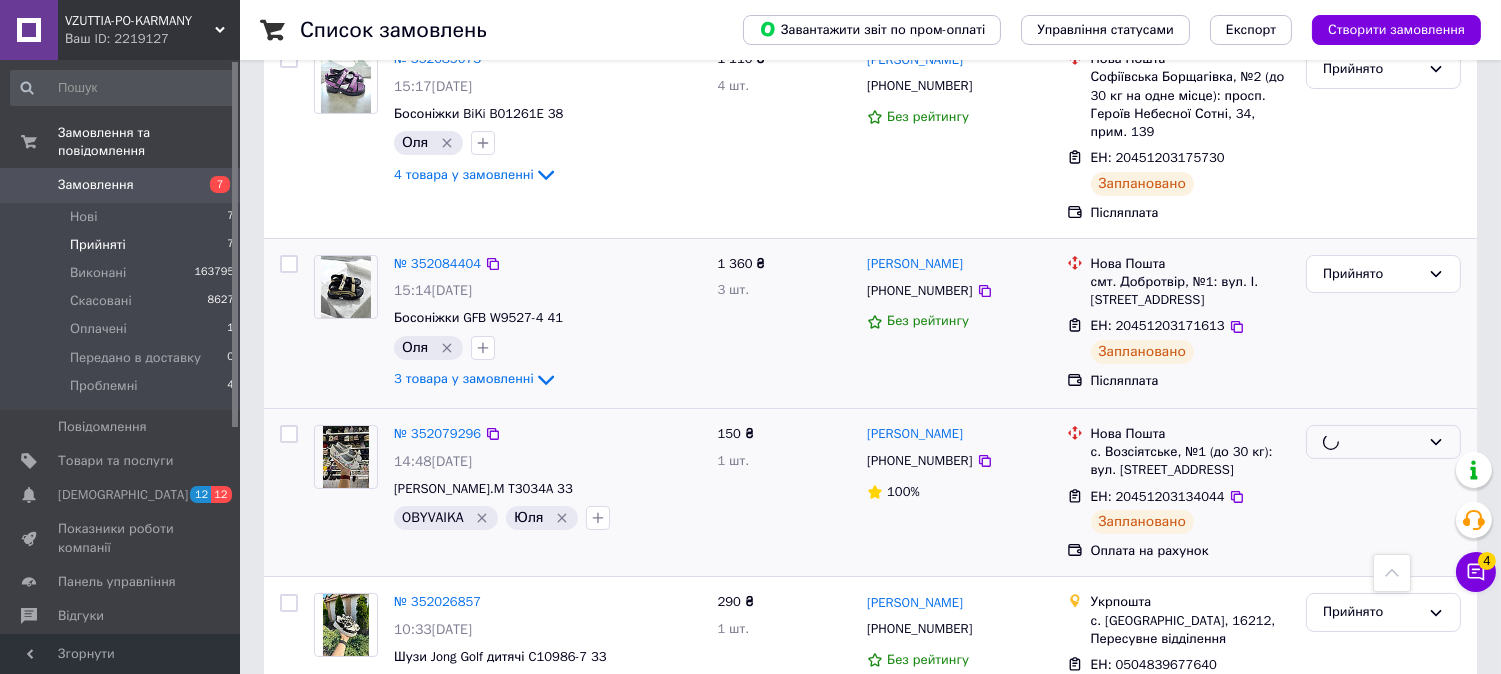 scroll, scrollTop: 252, scrollLeft: 0, axis: vertical 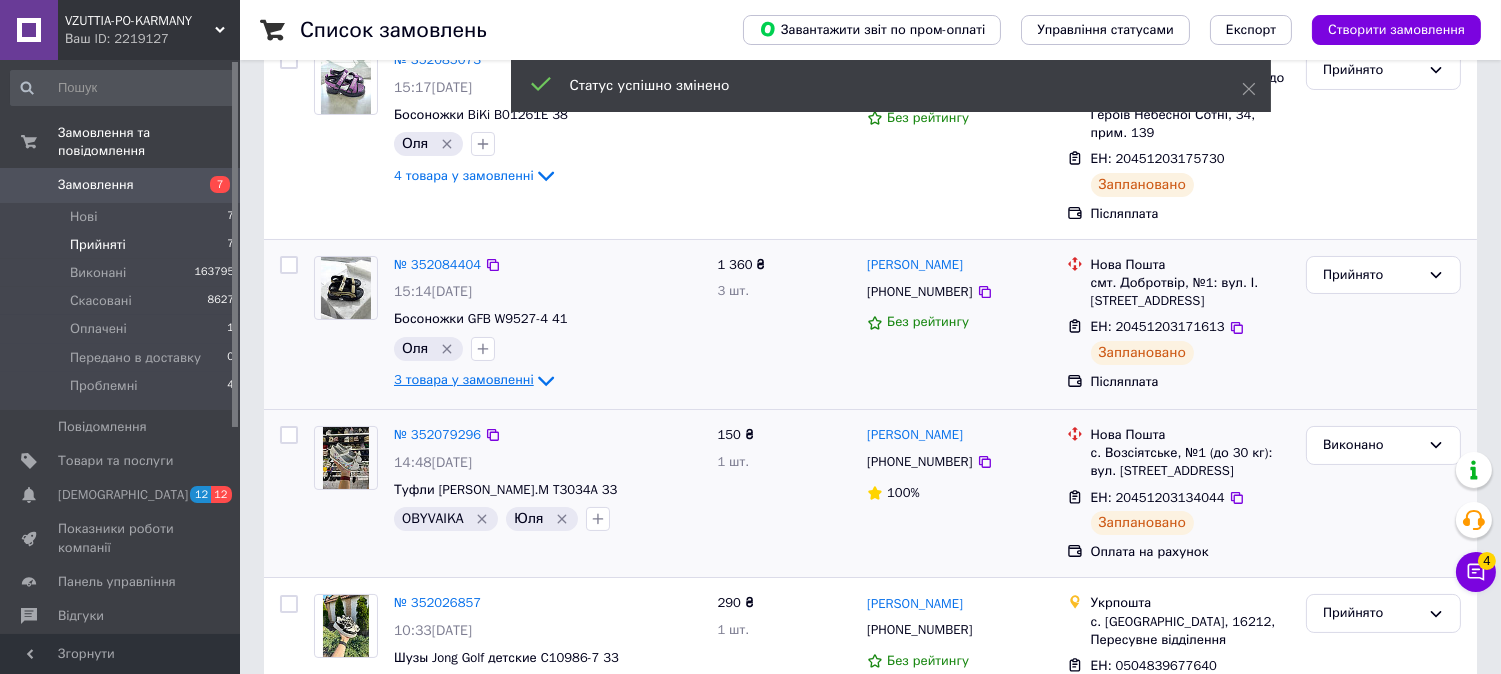 click on "3 товара у замовленні" at bounding box center (464, 380) 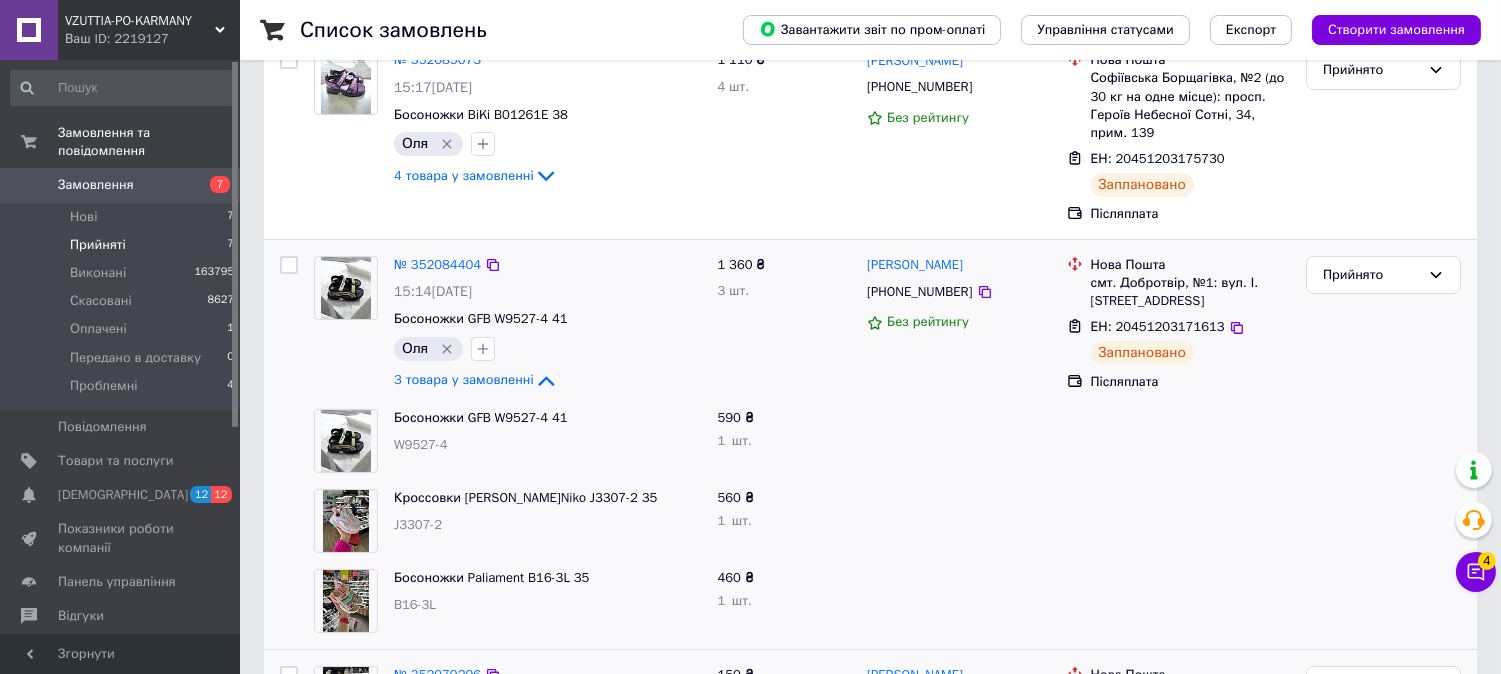 click on "Прийнято" at bounding box center [1371, 275] 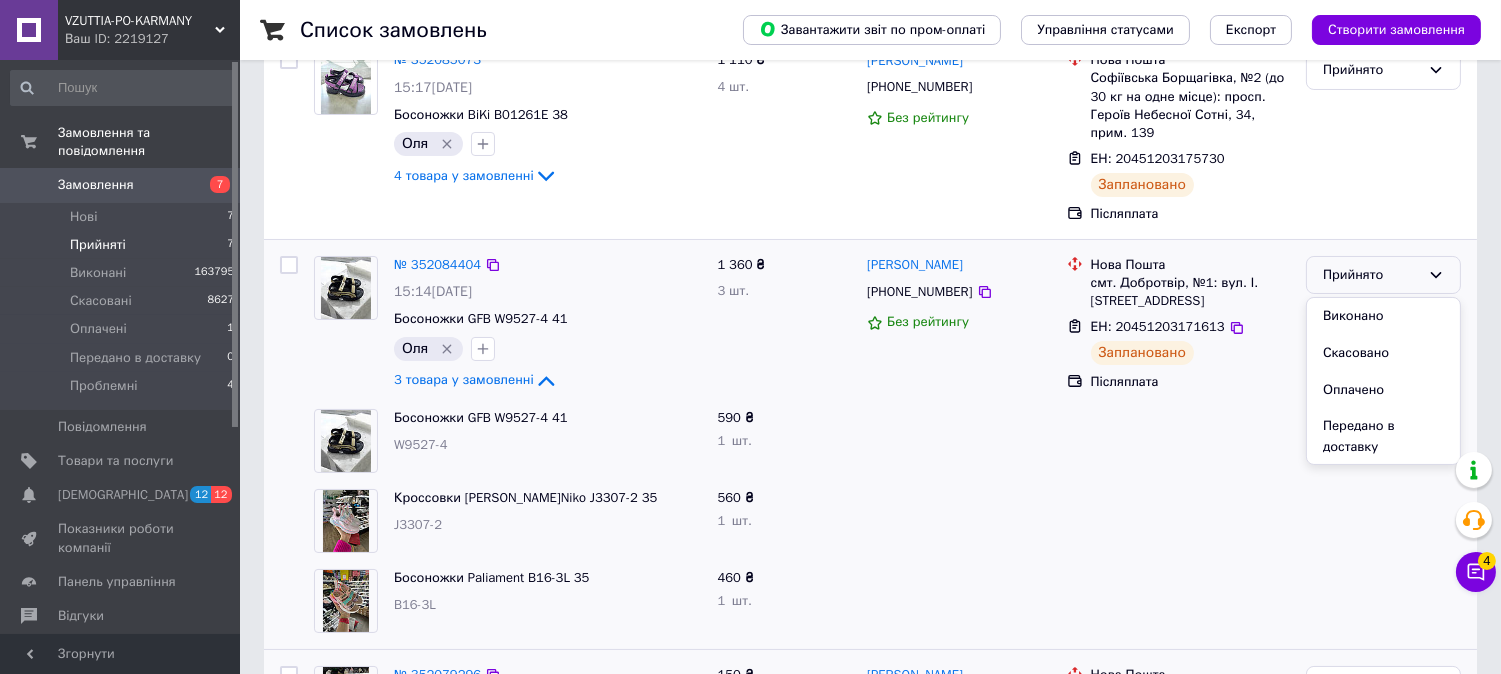 drag, startPoint x: 1344, startPoint y: 320, endPoint x: 928, endPoint y: 390, distance: 421.84833 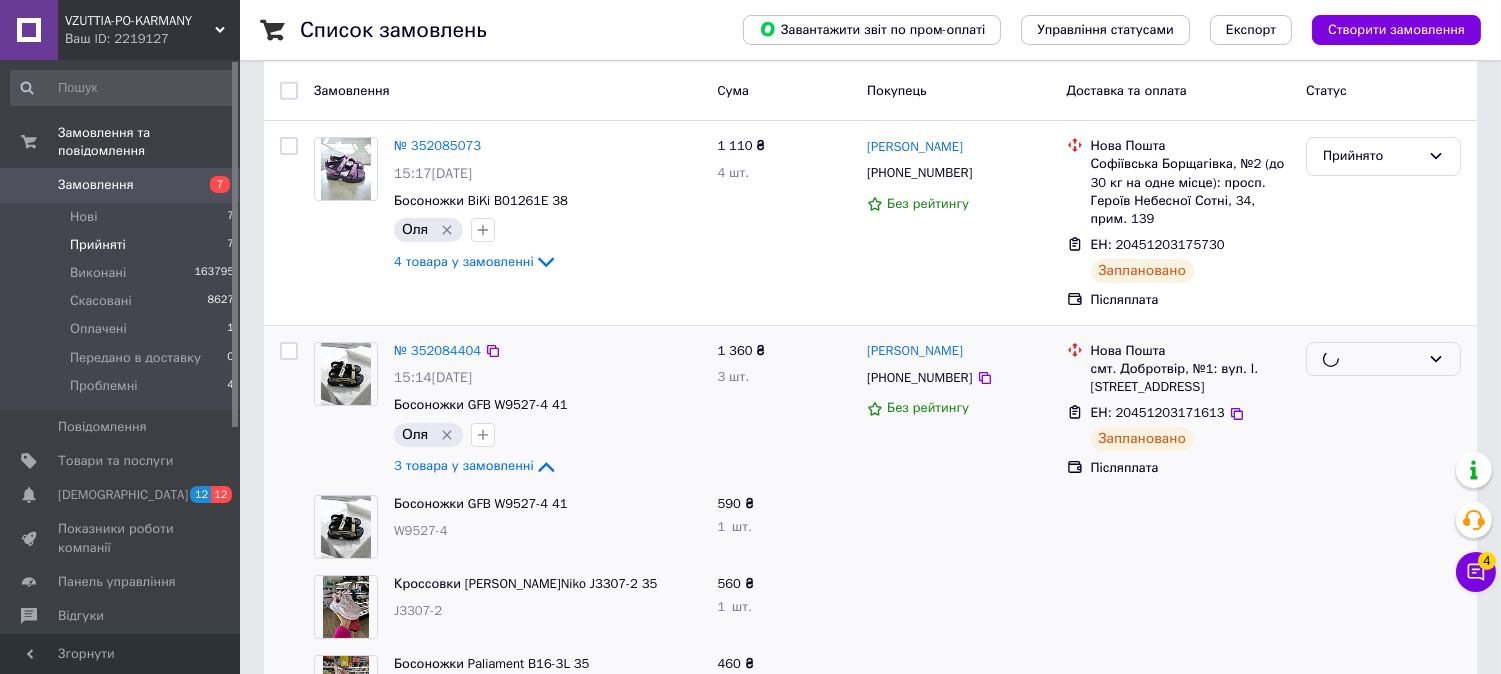 scroll, scrollTop: 141, scrollLeft: 0, axis: vertical 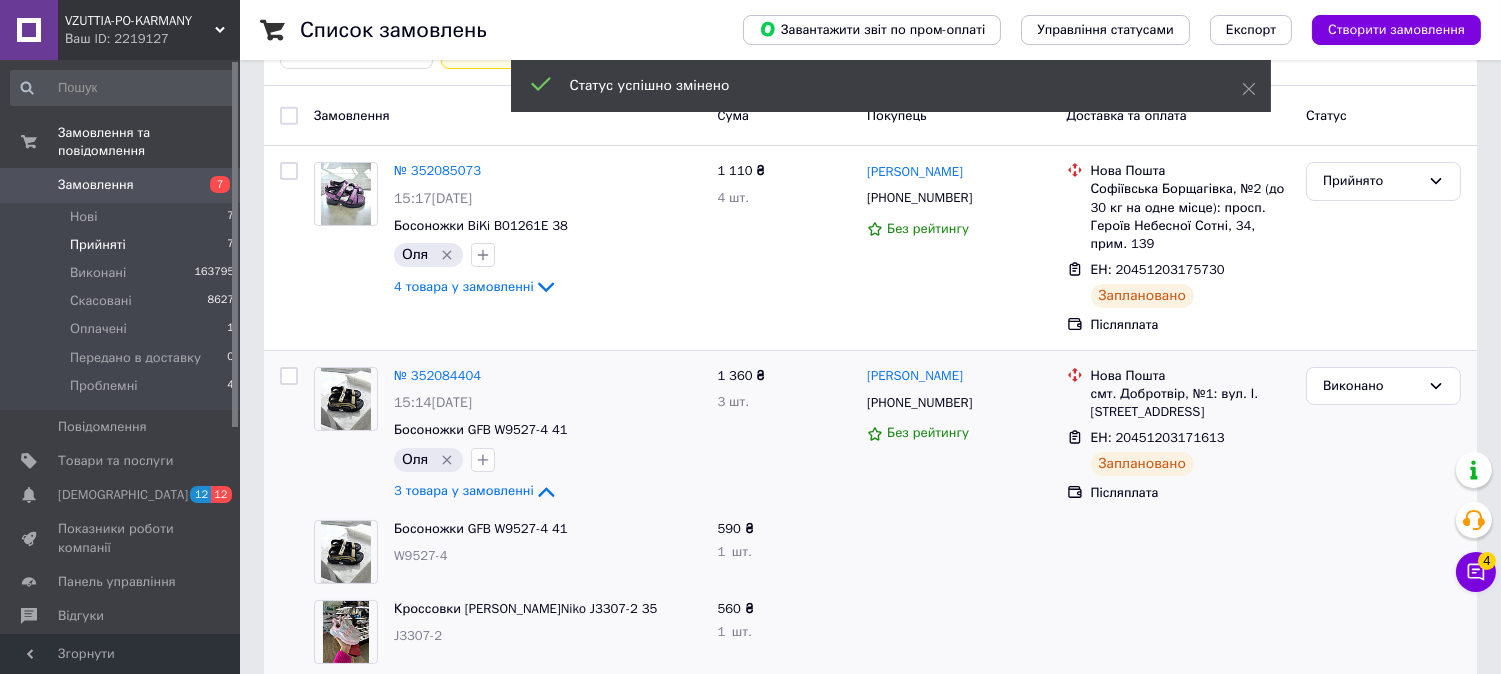 click on "4 товара у замовленні" at bounding box center (464, 286) 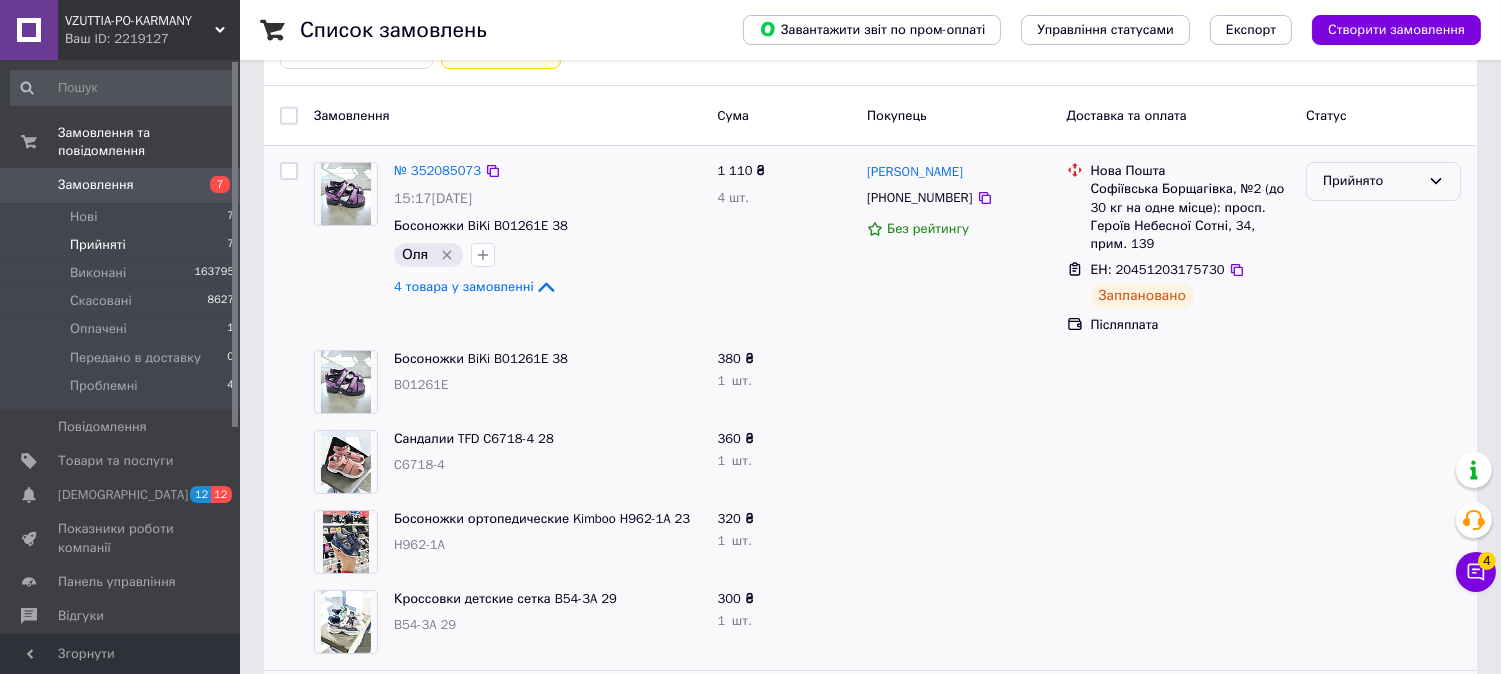 click on "Прийнято" at bounding box center [1371, 181] 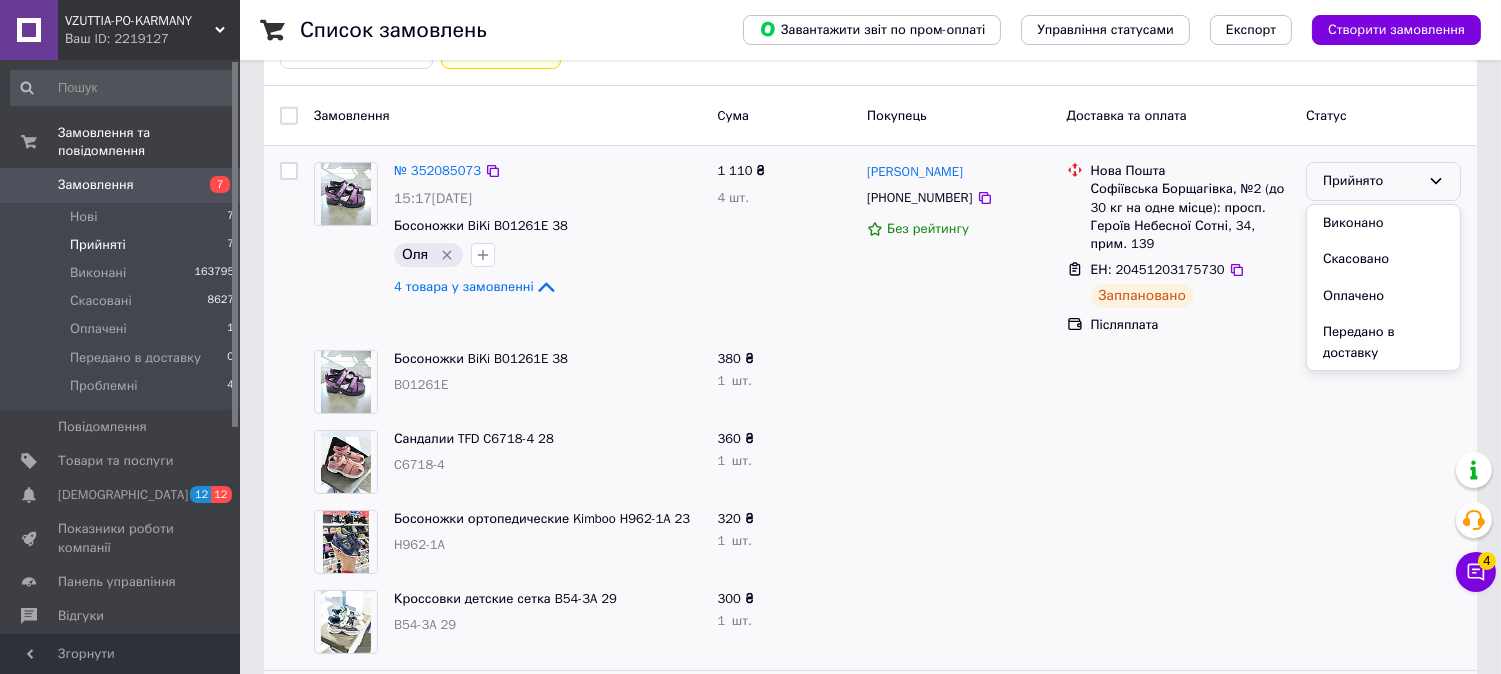 click on "Виконано" at bounding box center (1383, 223) 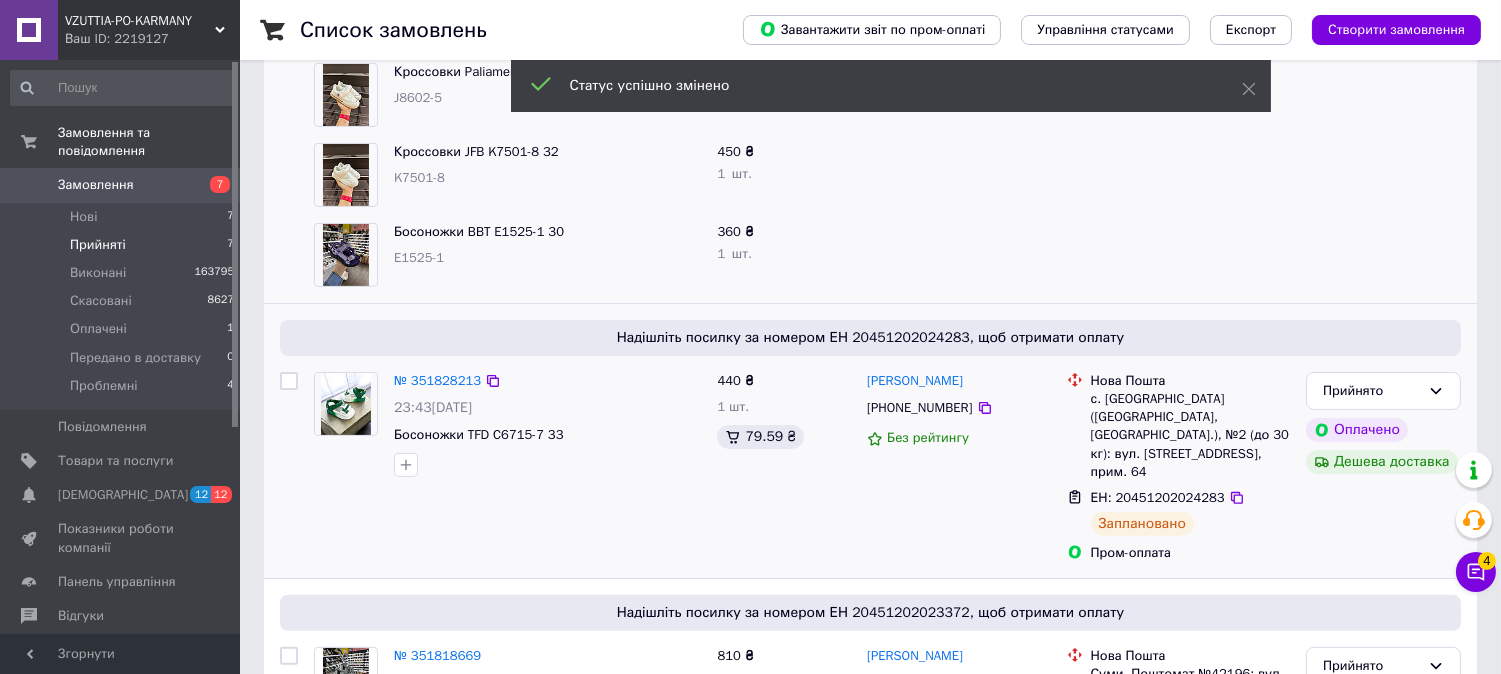 scroll, scrollTop: 1331, scrollLeft: 0, axis: vertical 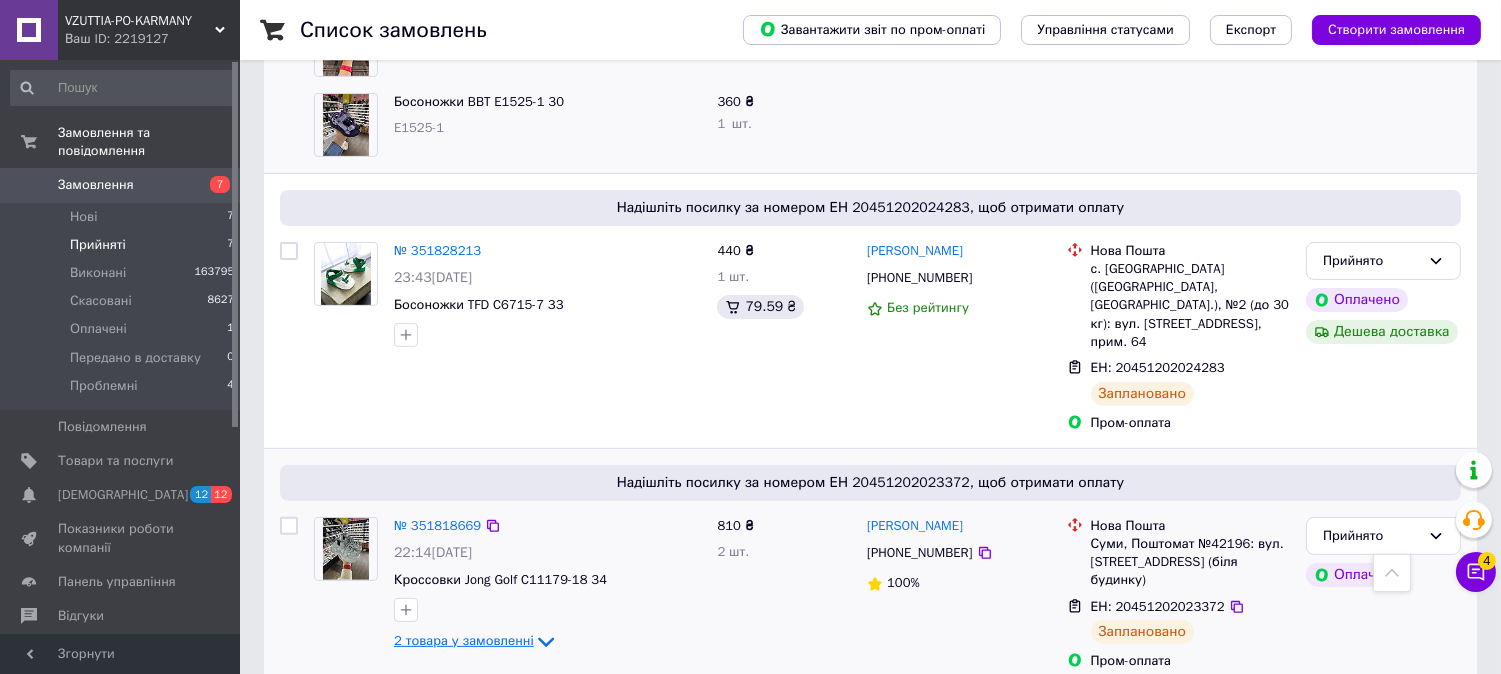 click on "2 товара у замовленні" at bounding box center (464, 641) 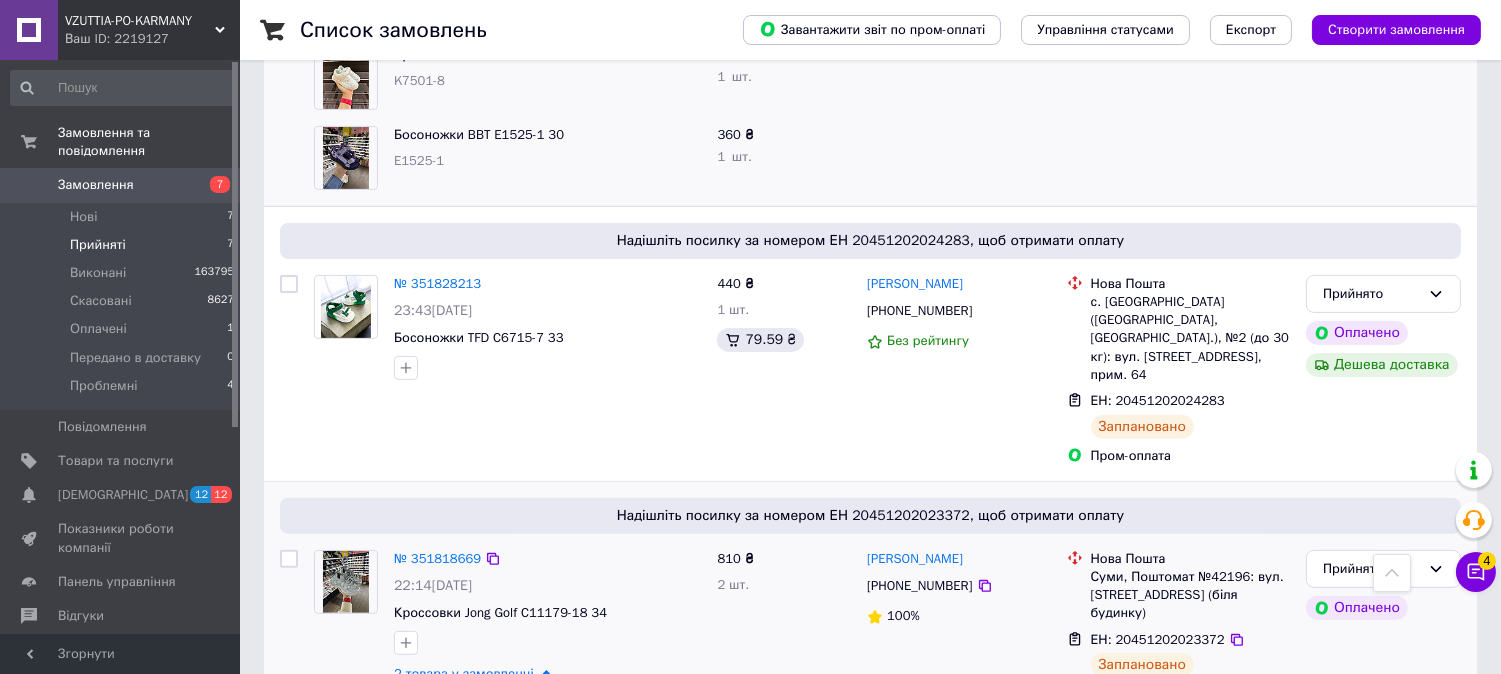 scroll, scrollTop: 1270, scrollLeft: 0, axis: vertical 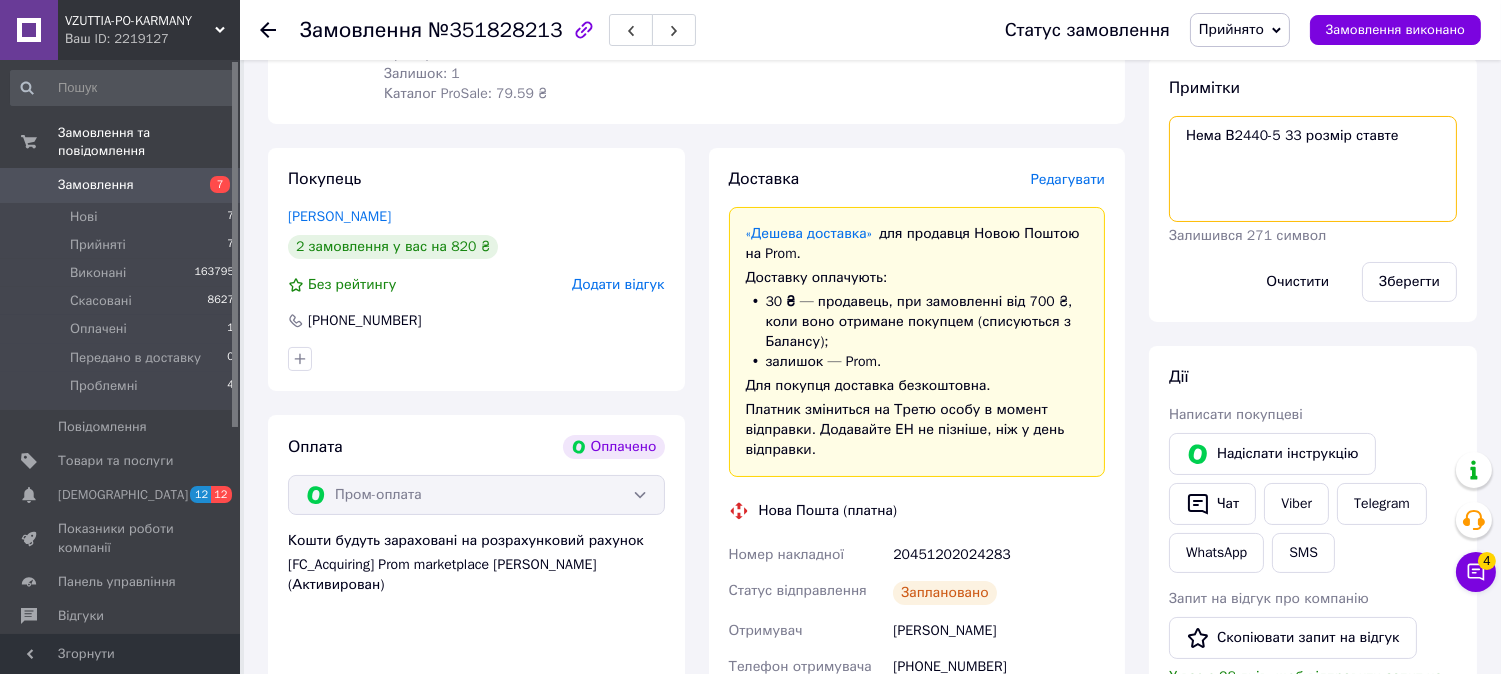 drag, startPoint x: 1276, startPoint y: 134, endPoint x: 1226, endPoint y: 138, distance: 50.159744 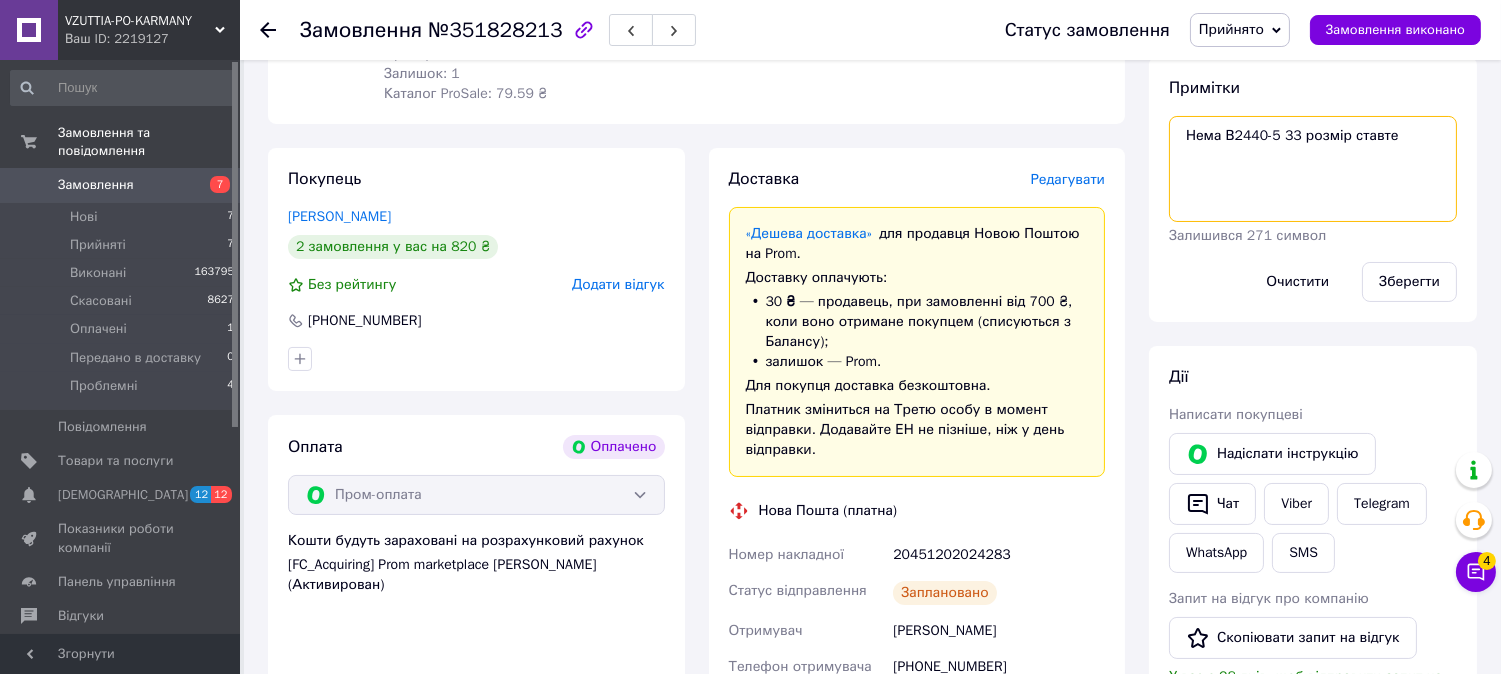 click on "Нема В2440-5 33 розмір ставте" at bounding box center (1313, 169) 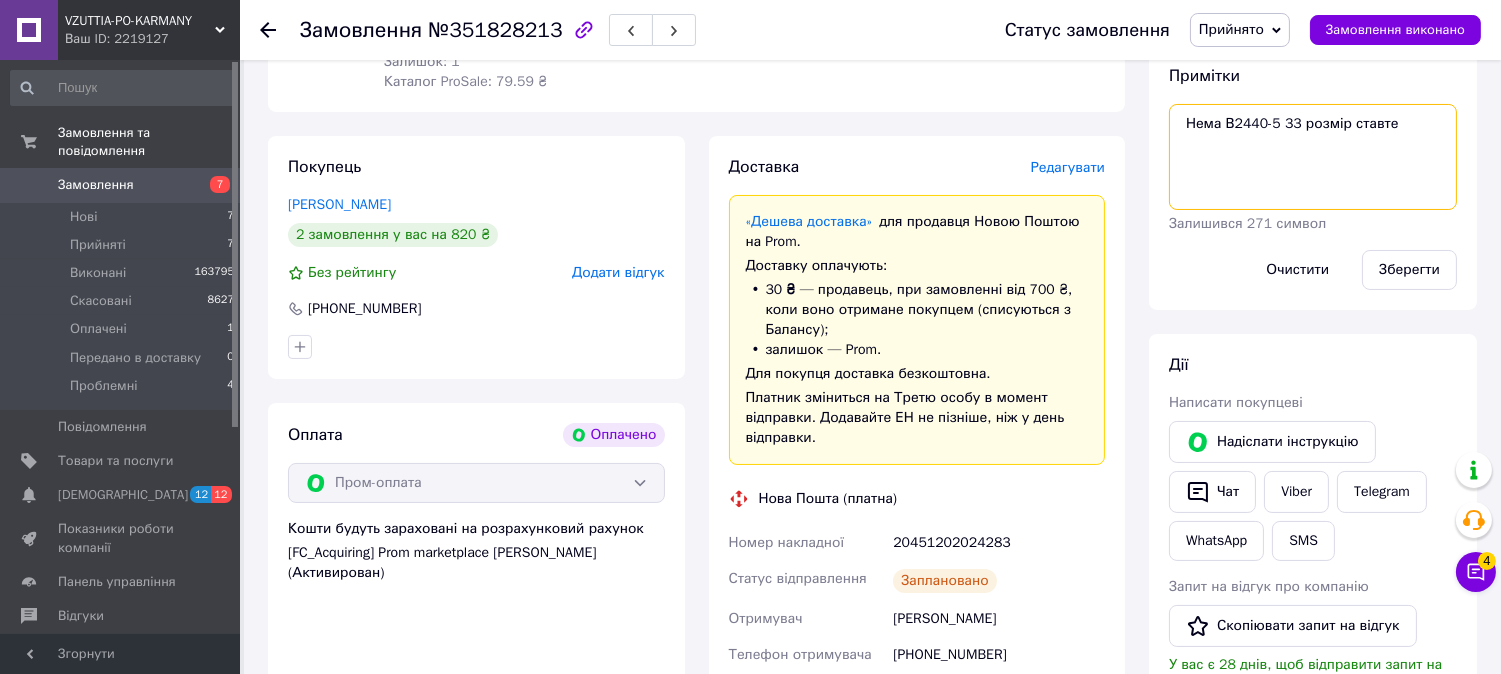scroll, scrollTop: 222, scrollLeft: 0, axis: vertical 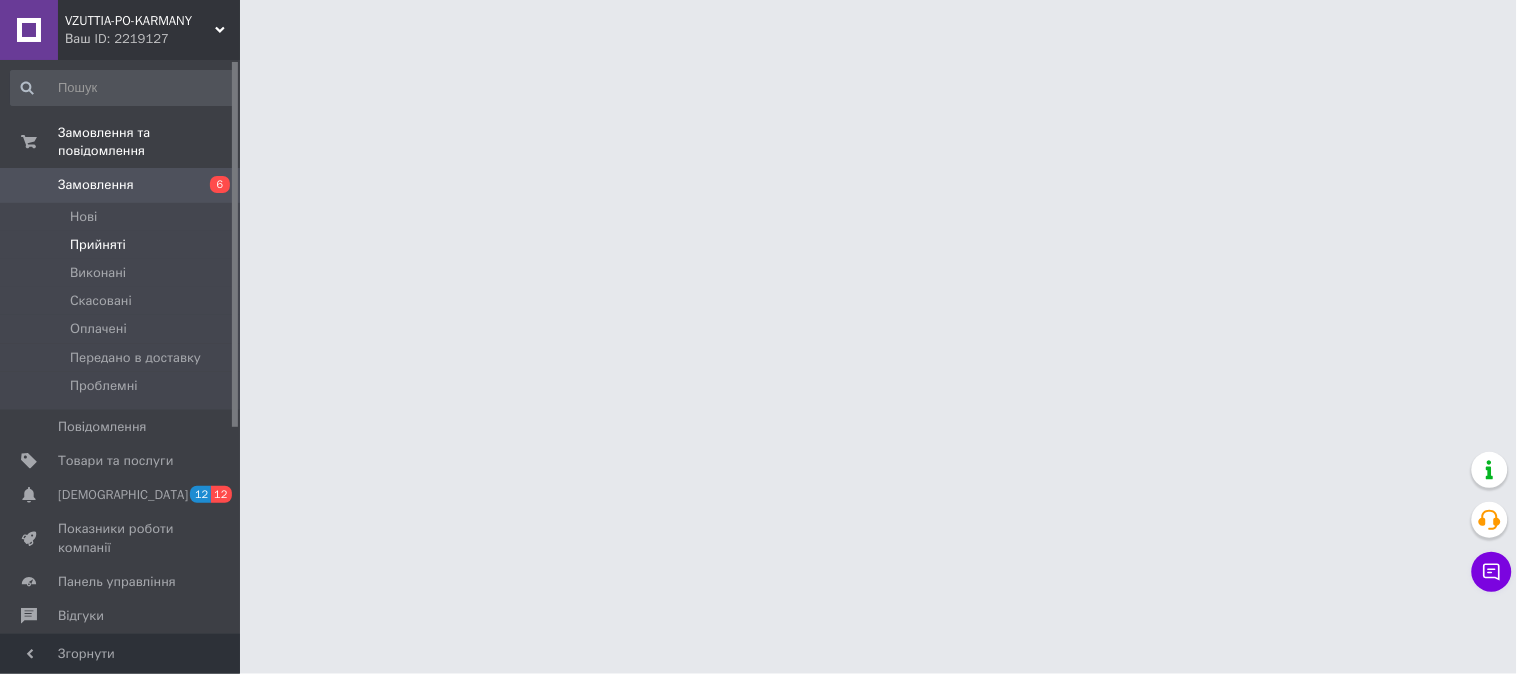 click on "Прийняті" at bounding box center [98, 245] 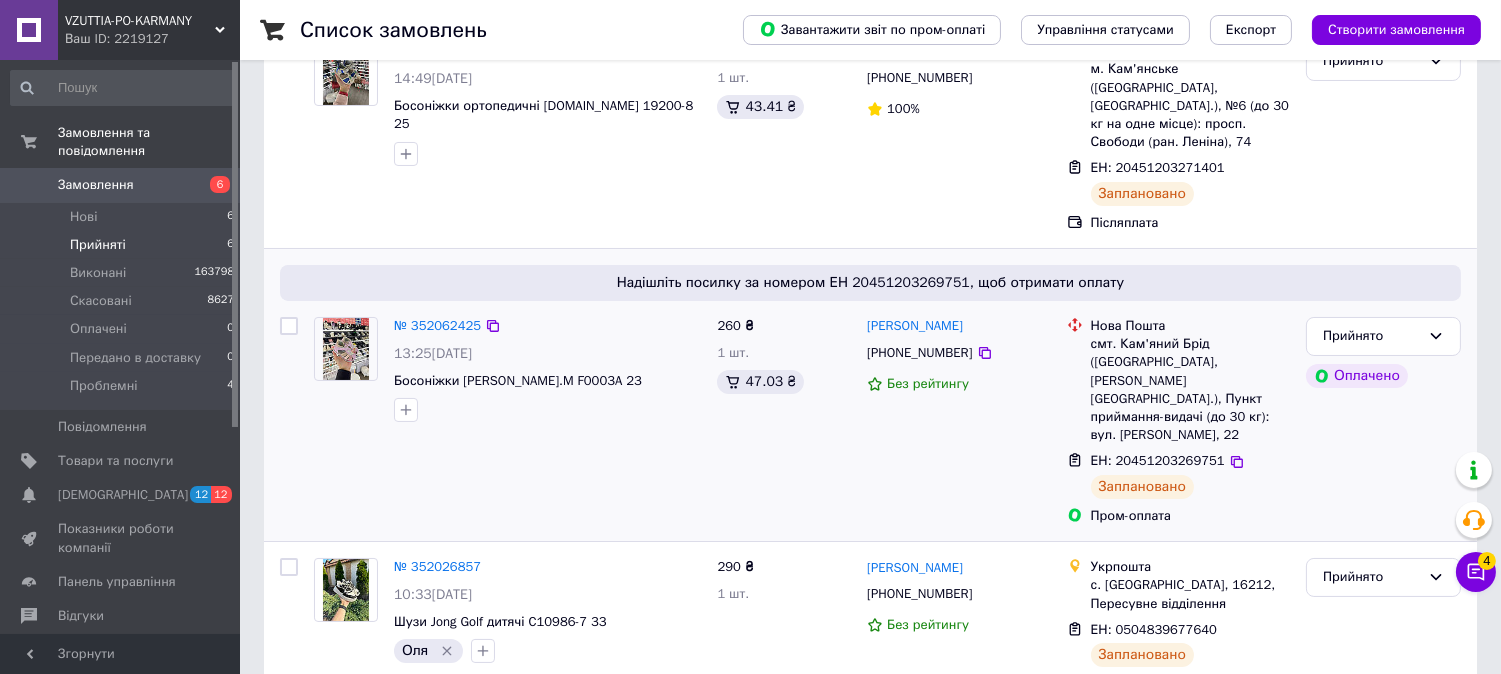 scroll, scrollTop: 222, scrollLeft: 0, axis: vertical 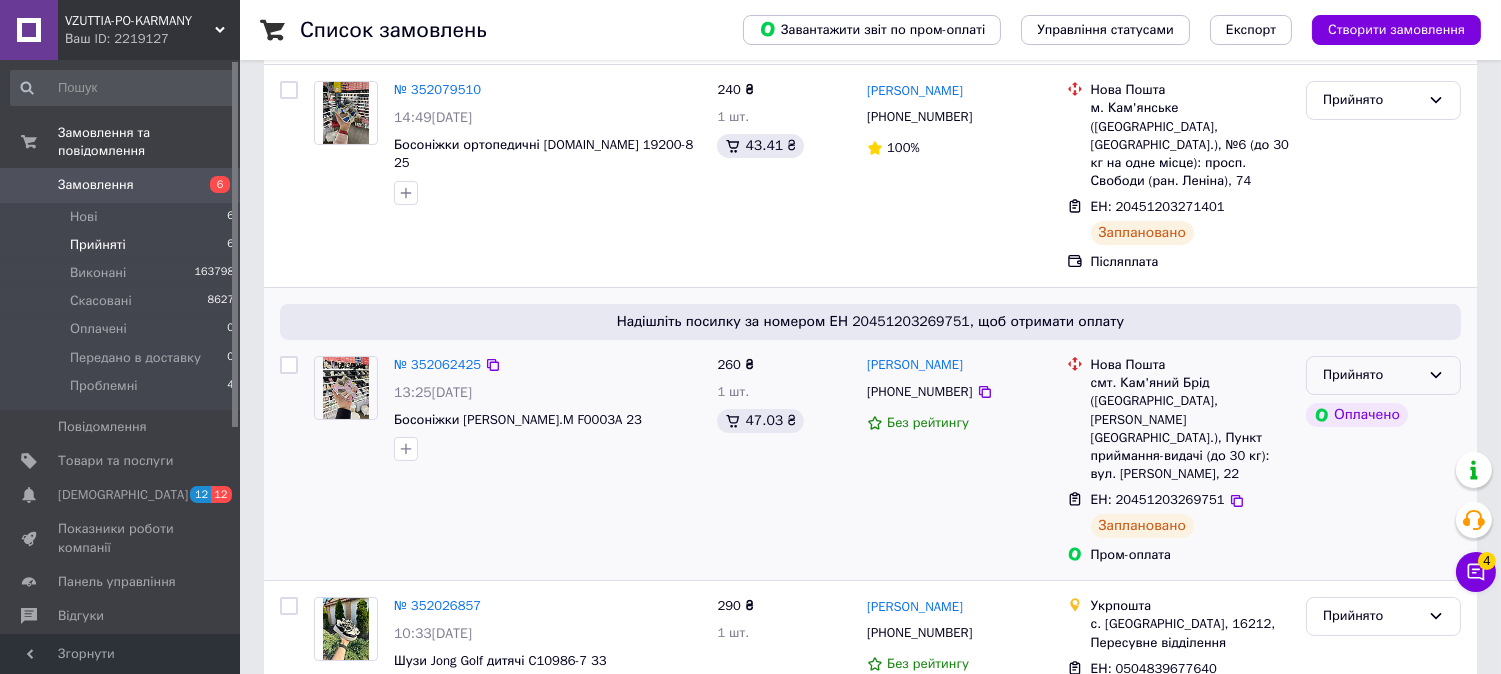 click on "Прийнято" at bounding box center (1383, 375) 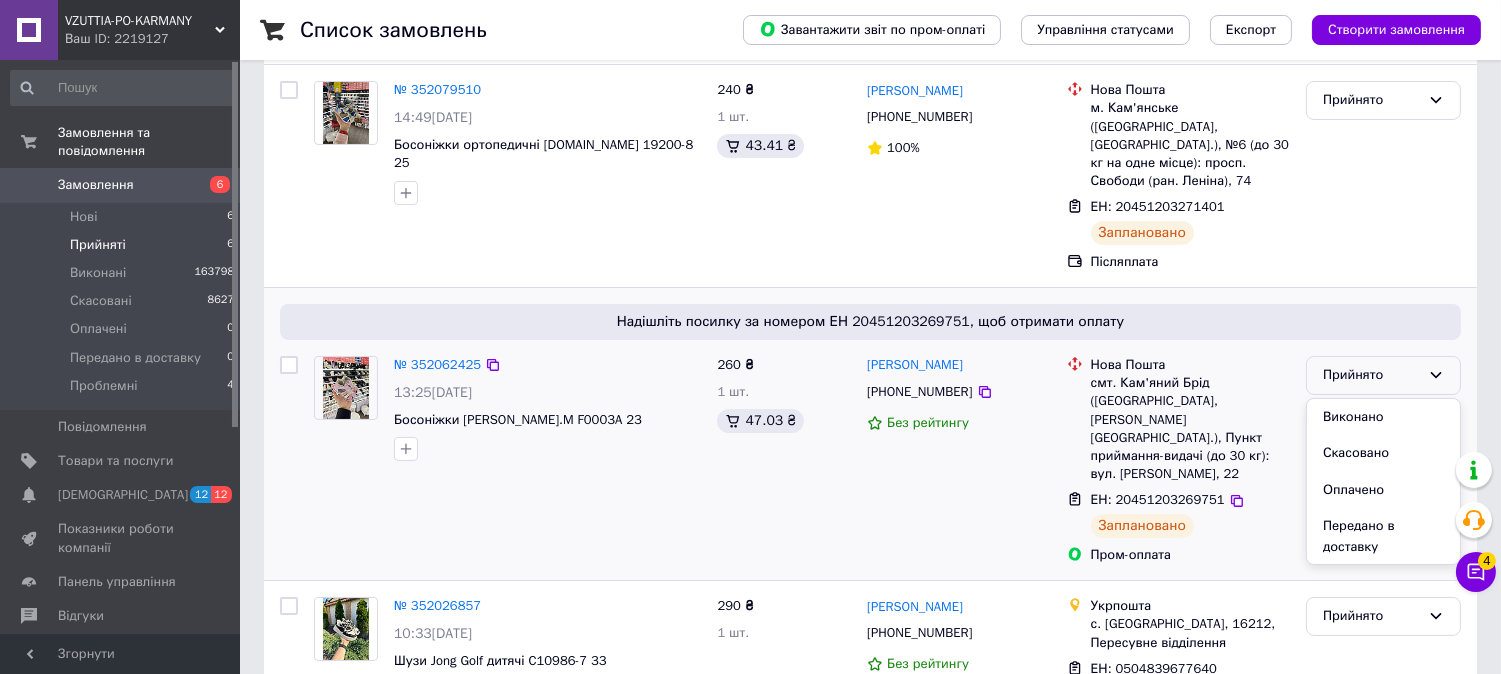 click on "Виконано" at bounding box center (1383, 417) 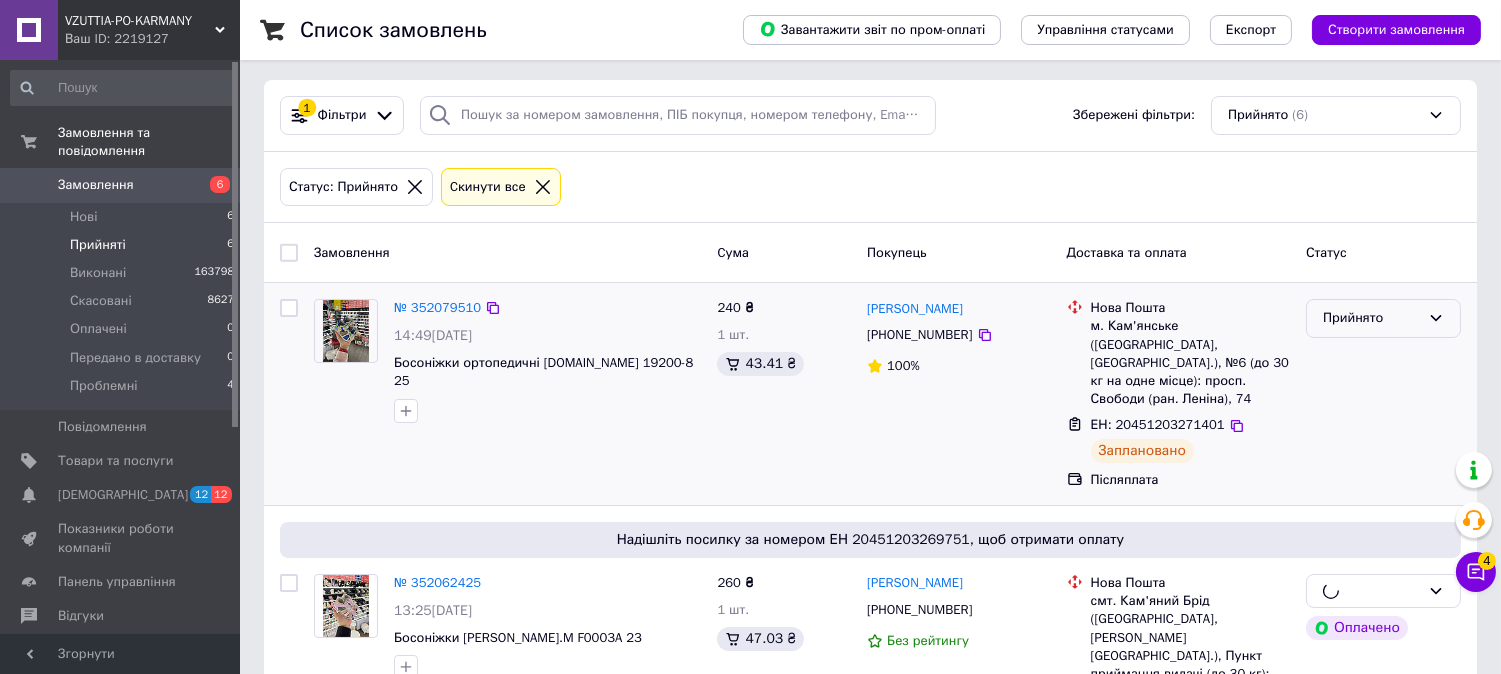 scroll, scrollTop: 0, scrollLeft: 0, axis: both 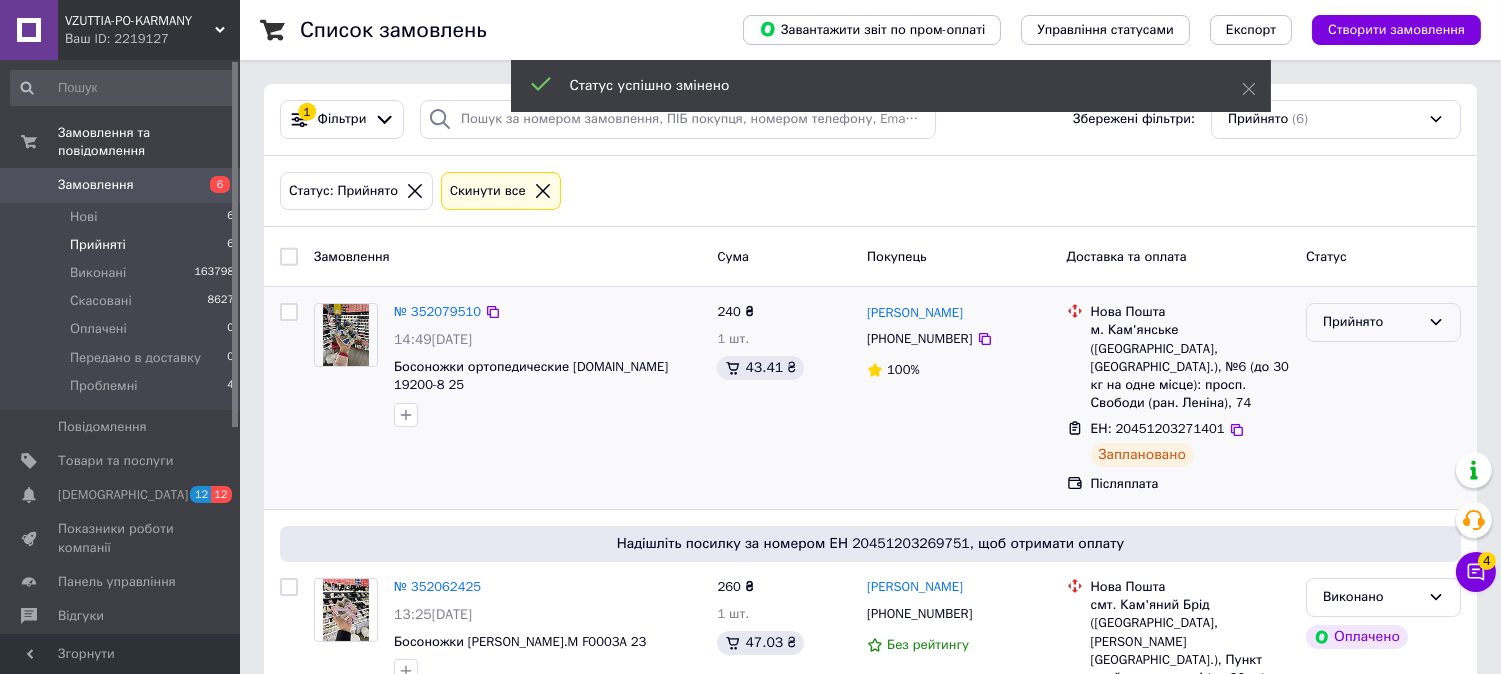 click on "Прийнято" at bounding box center (1371, 322) 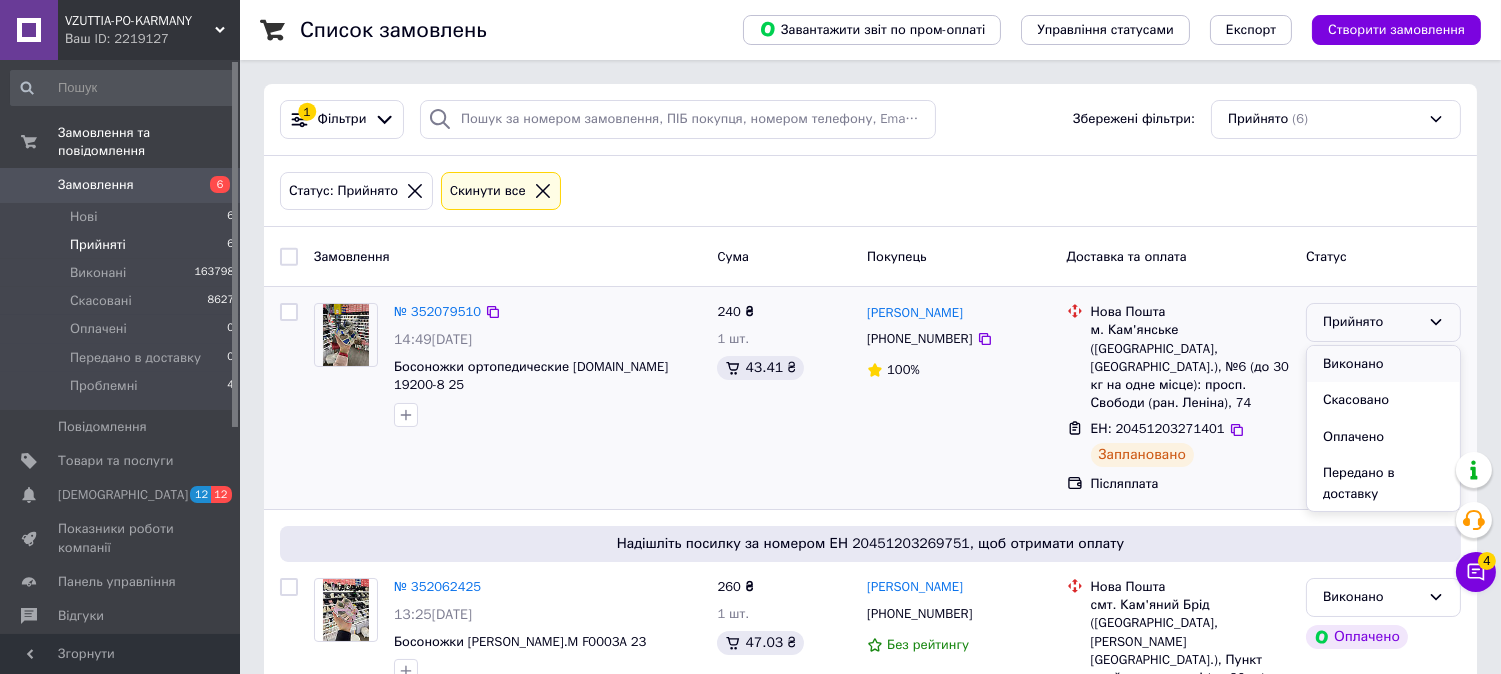 click on "Виконано" at bounding box center [1383, 364] 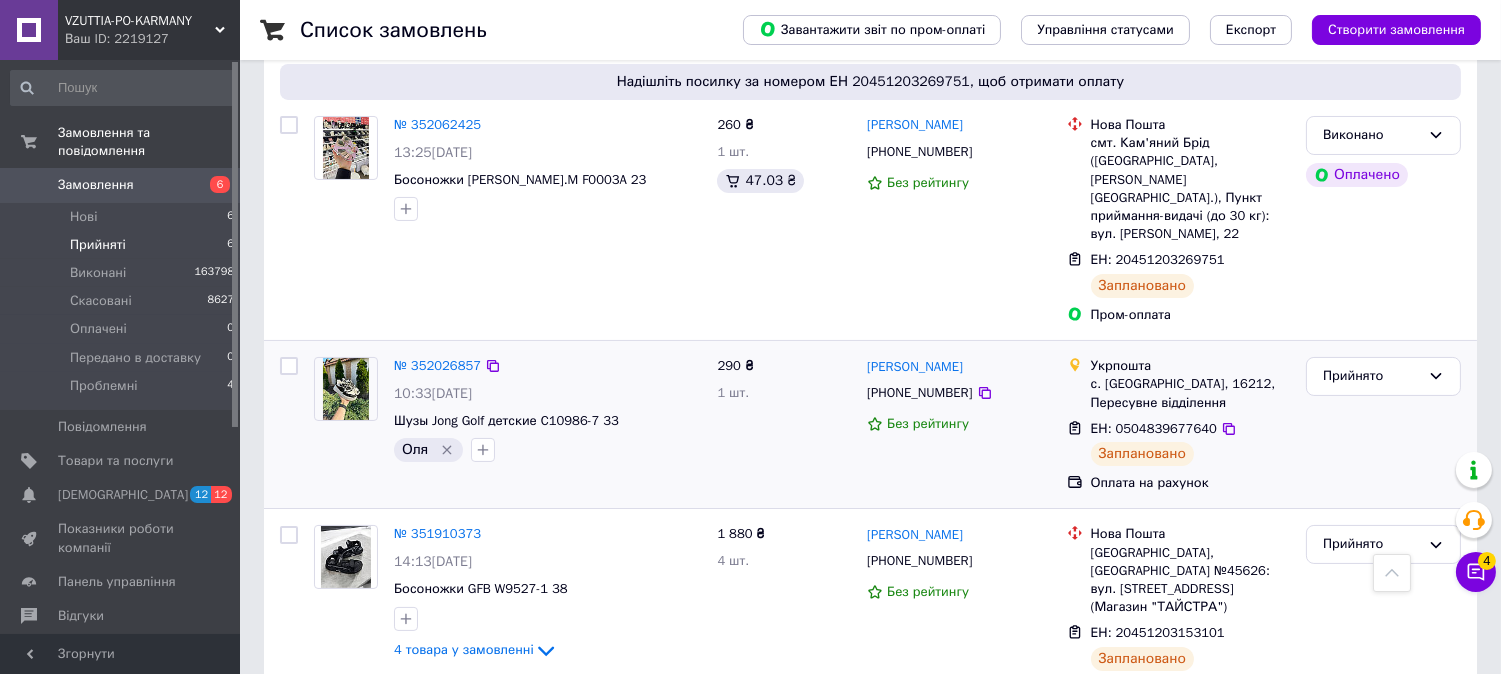 scroll, scrollTop: 411, scrollLeft: 0, axis: vertical 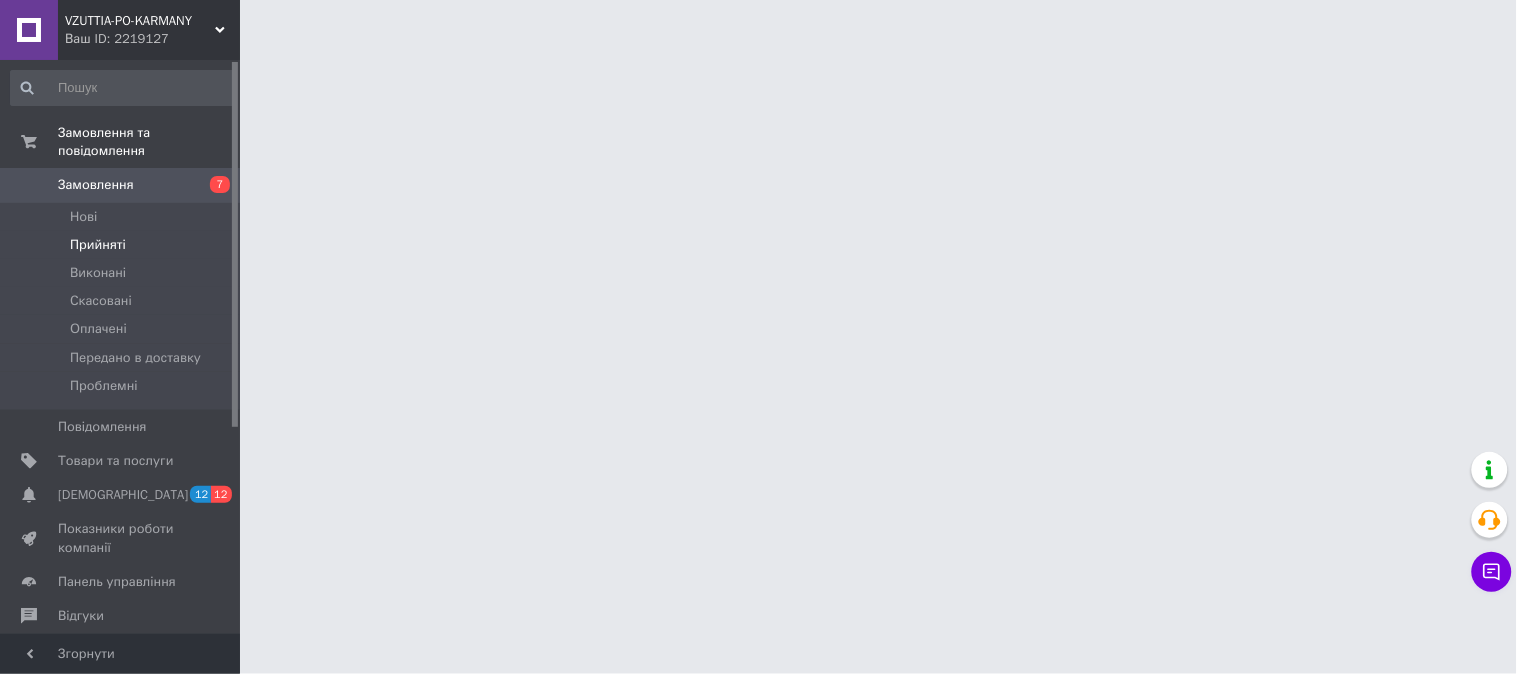 click on "Прийняті" at bounding box center (98, 245) 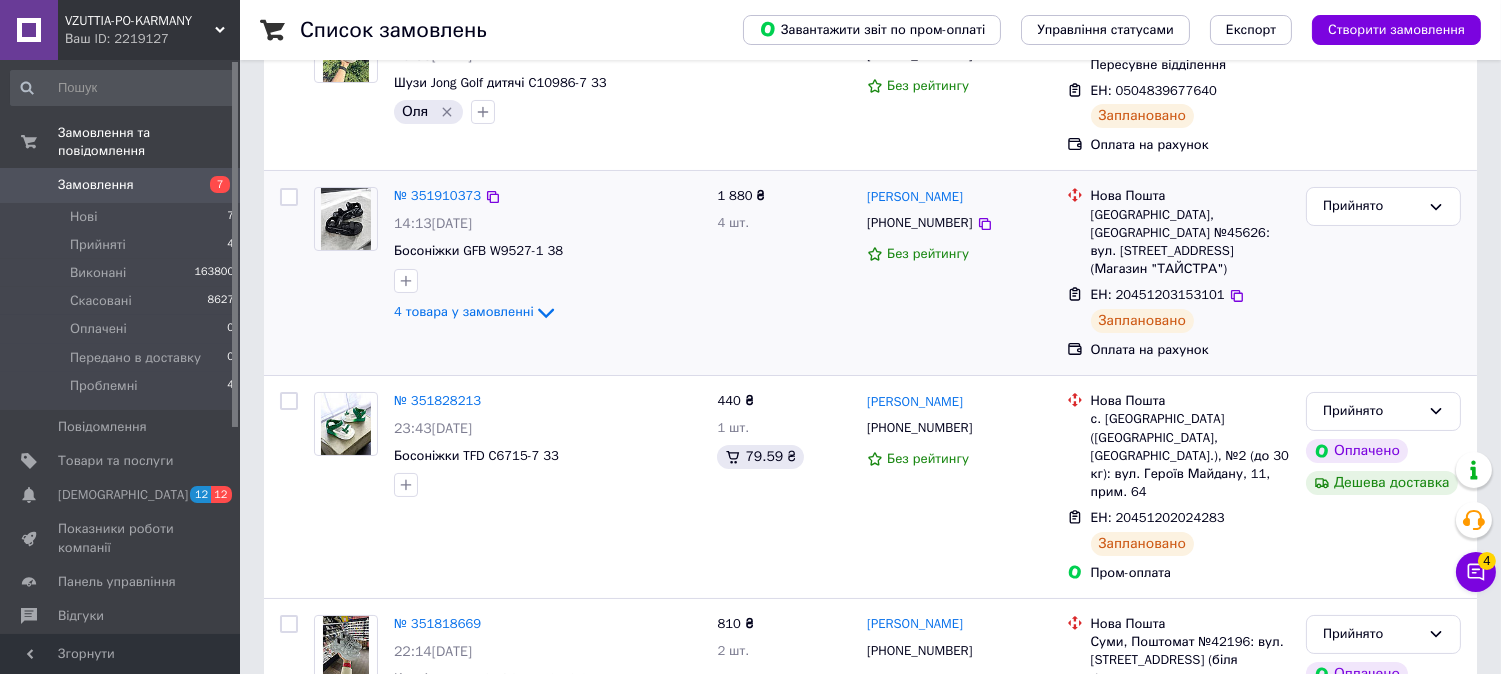 scroll, scrollTop: 382, scrollLeft: 0, axis: vertical 